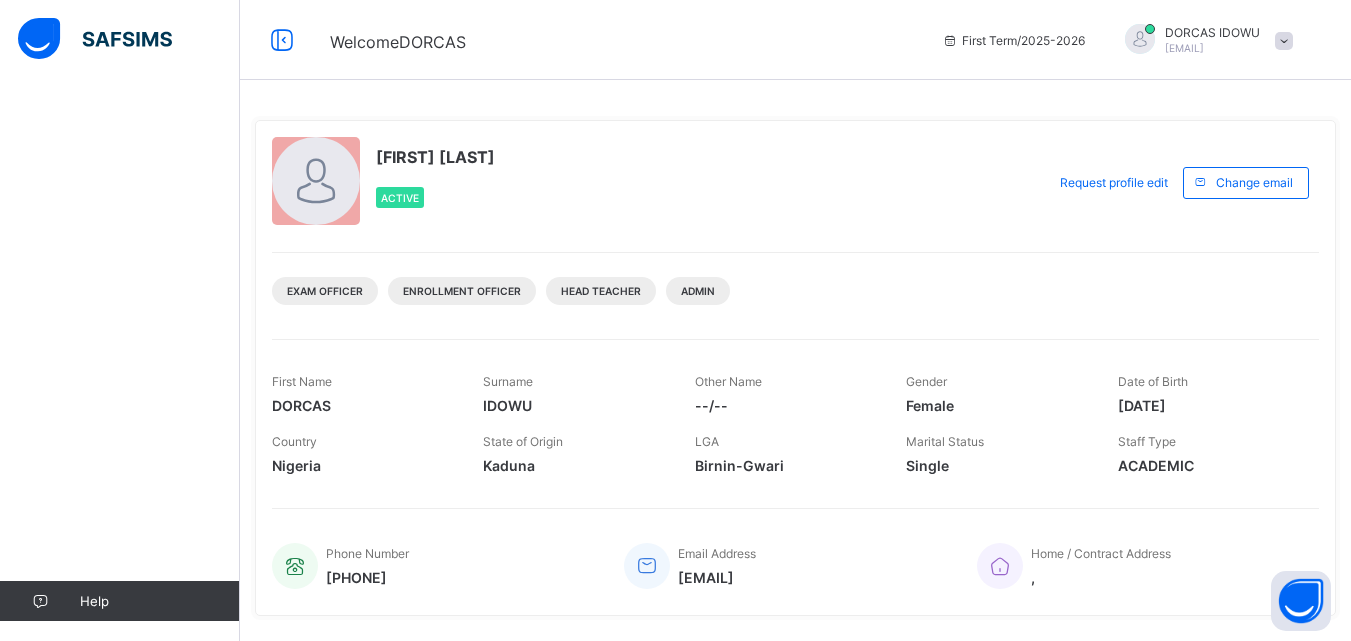 scroll, scrollTop: 0, scrollLeft: 0, axis: both 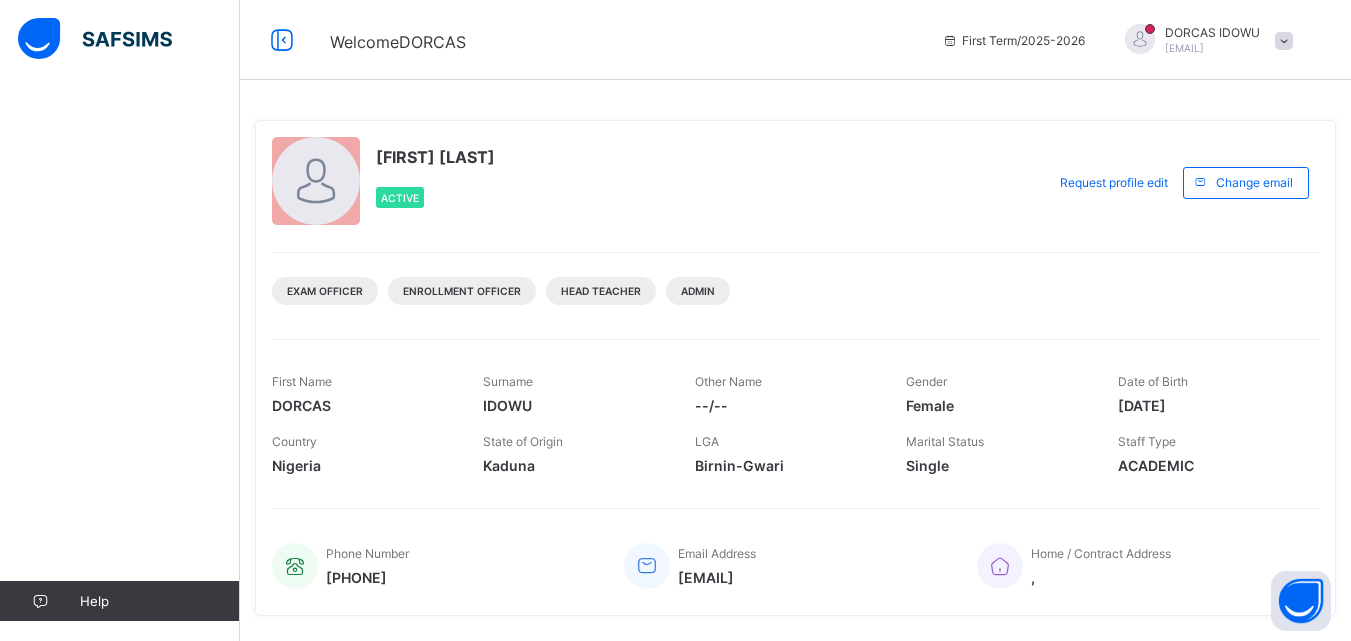 drag, startPoint x: 0, startPoint y: 0, endPoint x: 739, endPoint y: 164, distance: 756.9789 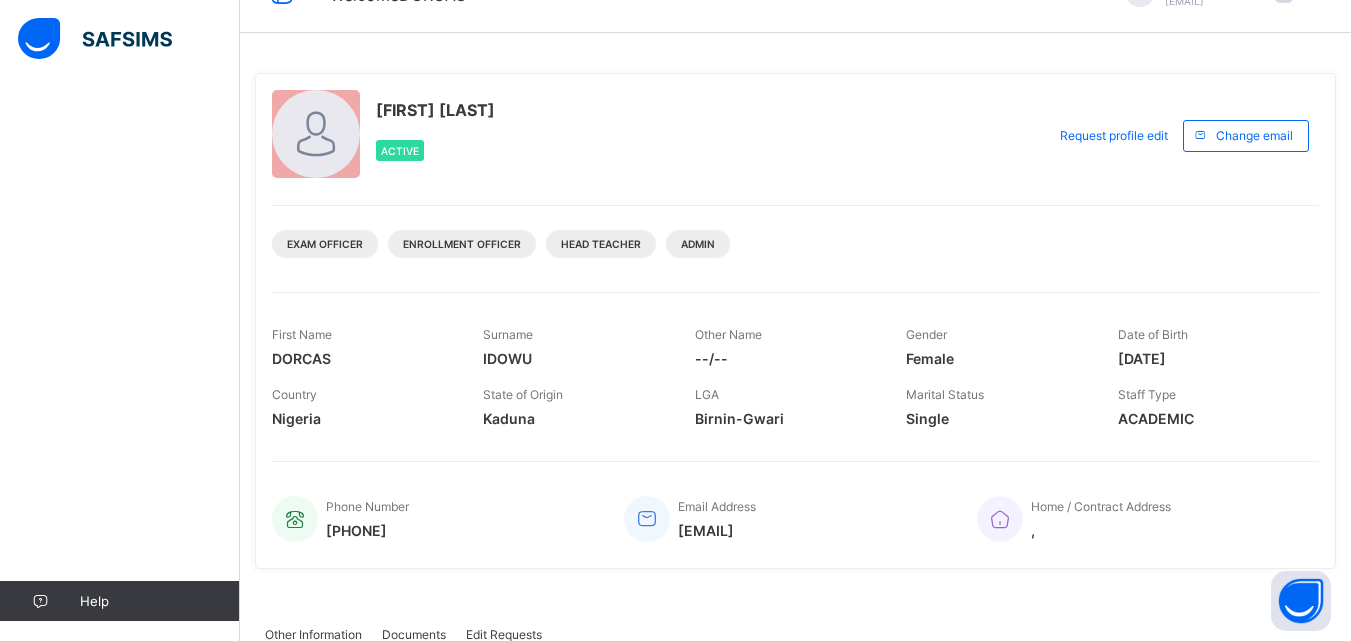 scroll, scrollTop: 0, scrollLeft: 0, axis: both 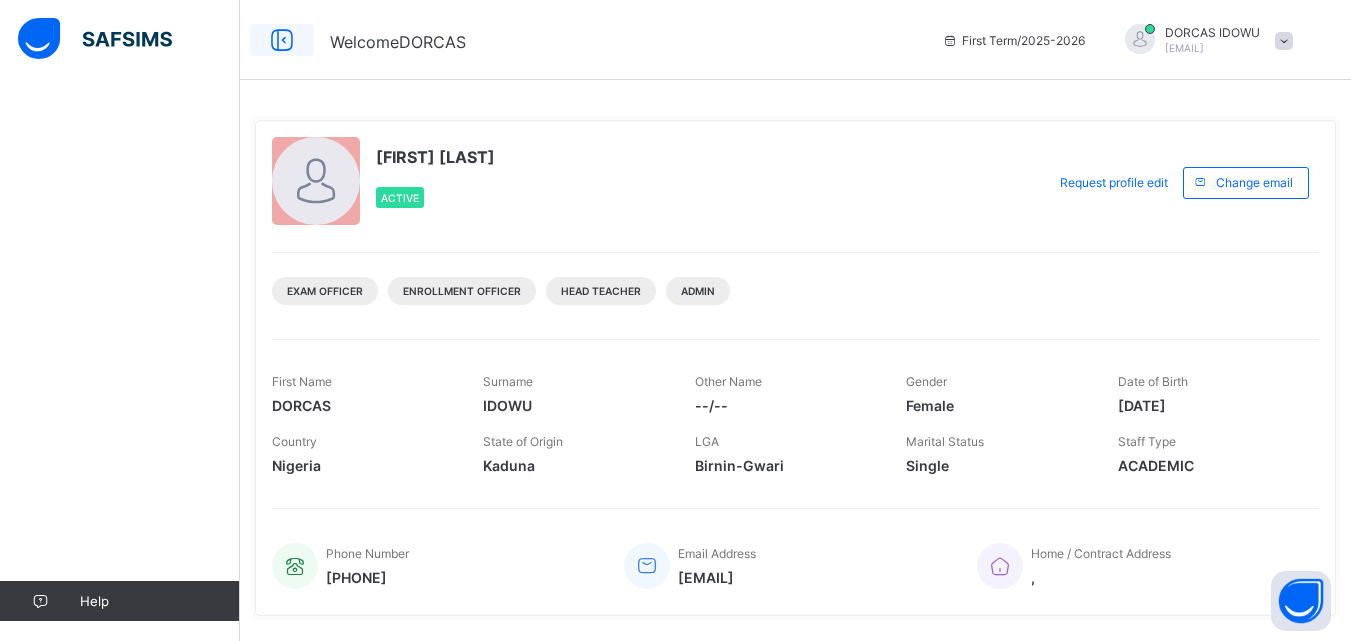 click at bounding box center (282, 40) 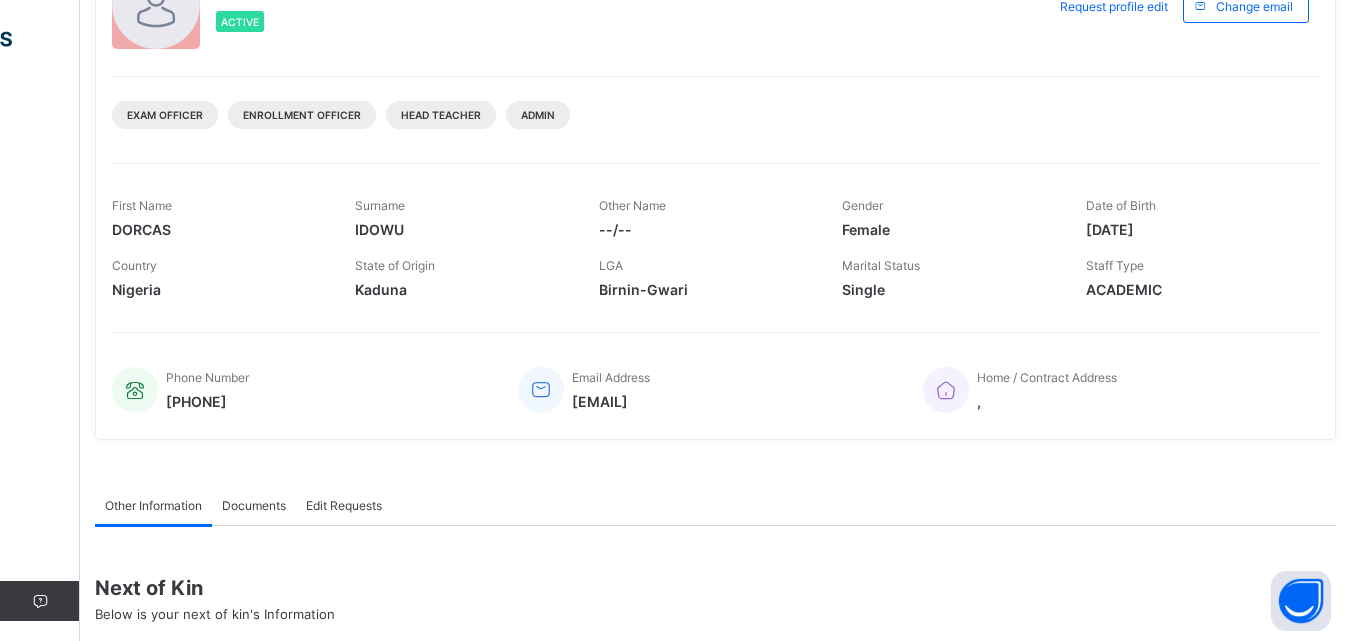 scroll, scrollTop: 0, scrollLeft: 0, axis: both 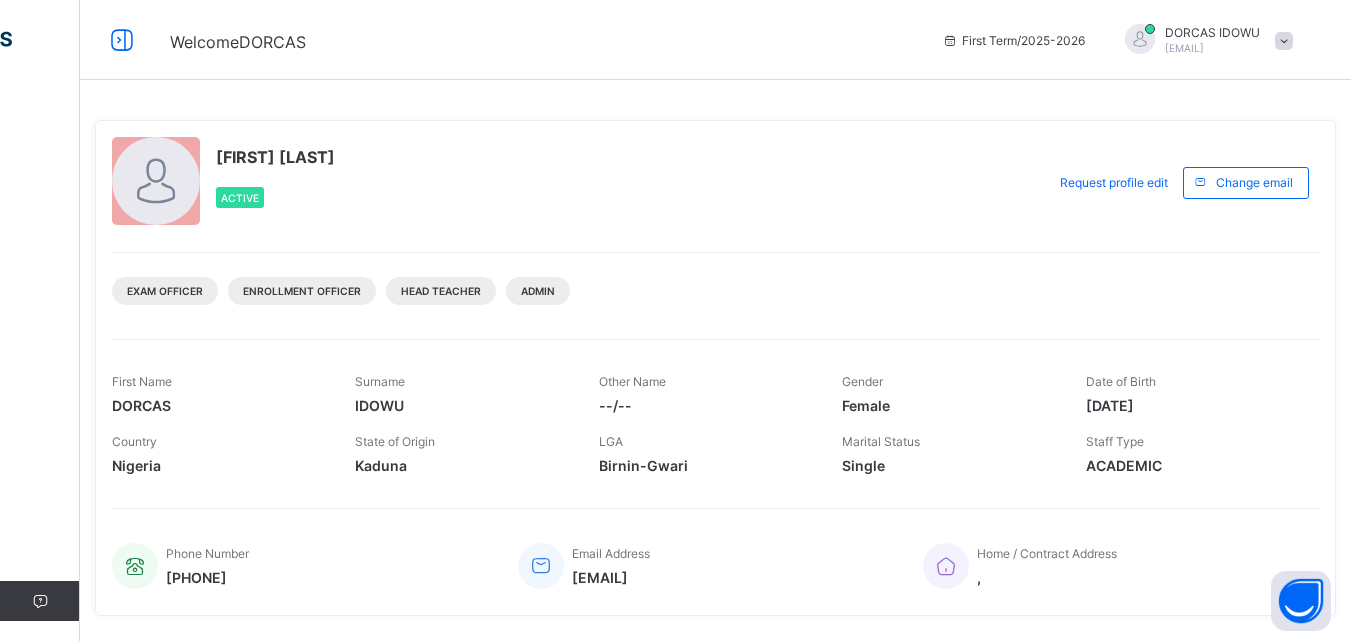 click at bounding box center (1284, 41) 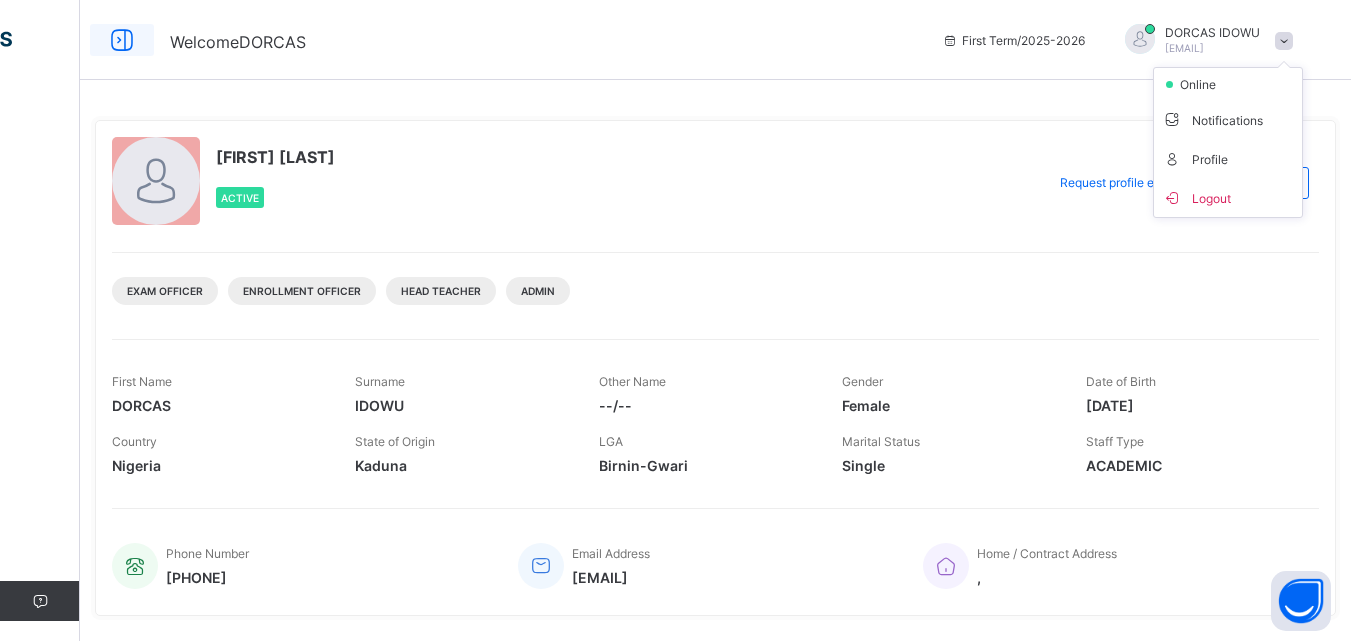 click at bounding box center (122, 40) 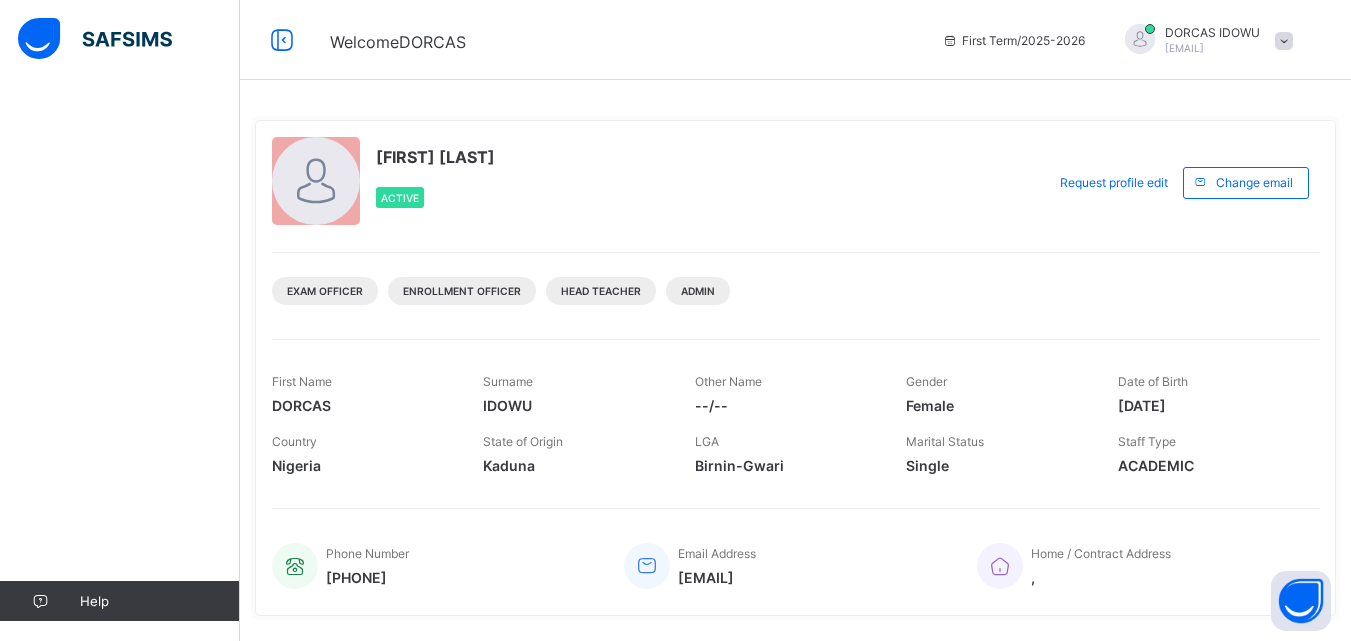 click on "Help" at bounding box center (120, 360) 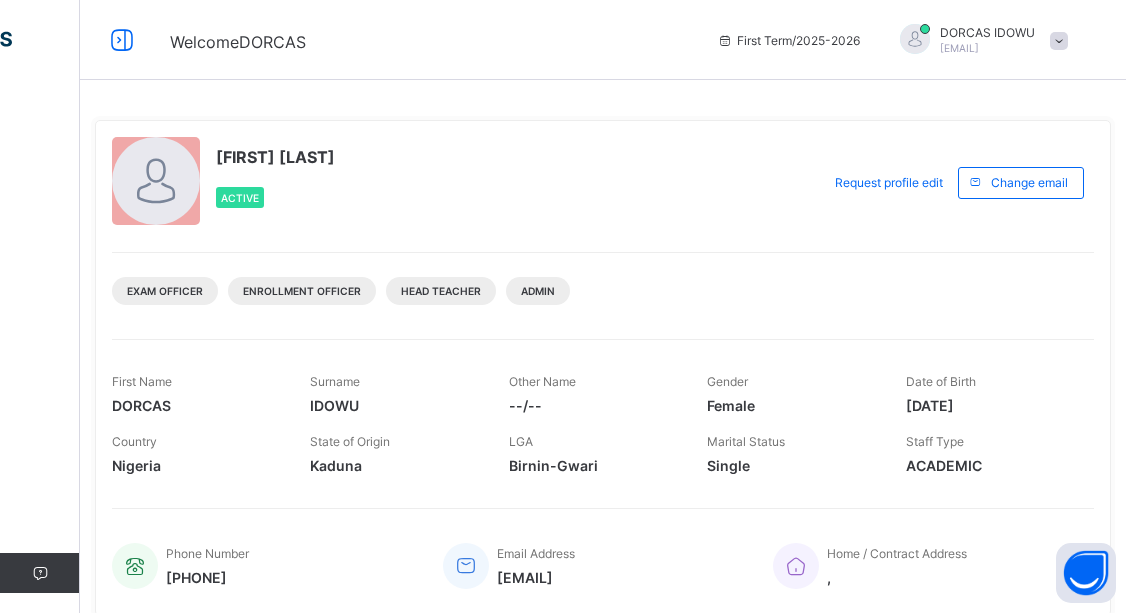 scroll, scrollTop: 0, scrollLeft: 0, axis: both 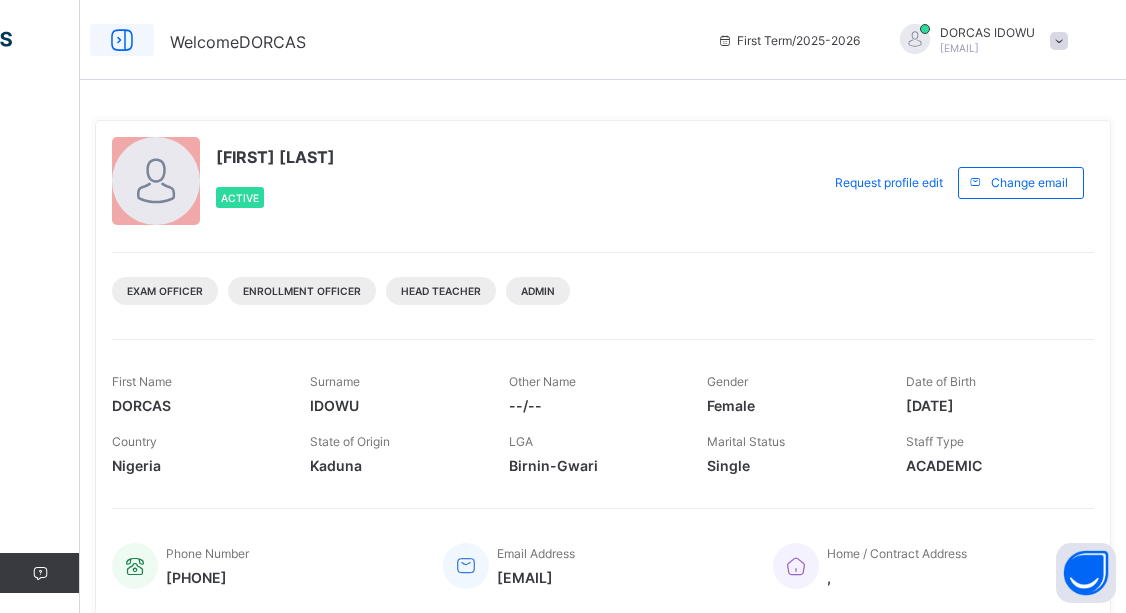 click at bounding box center (122, 40) 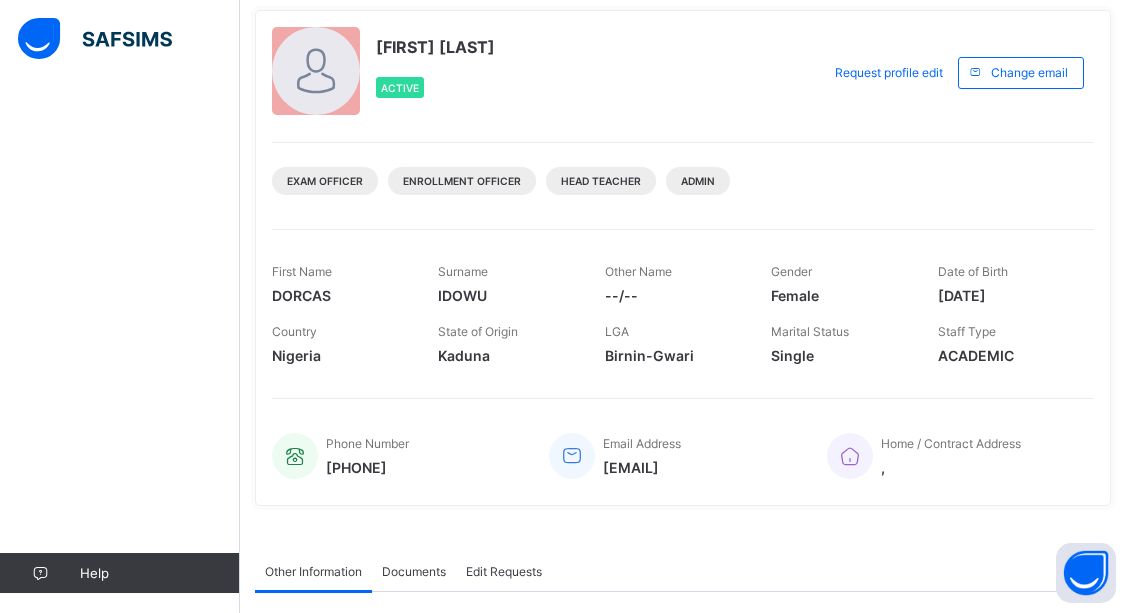 scroll, scrollTop: 0, scrollLeft: 0, axis: both 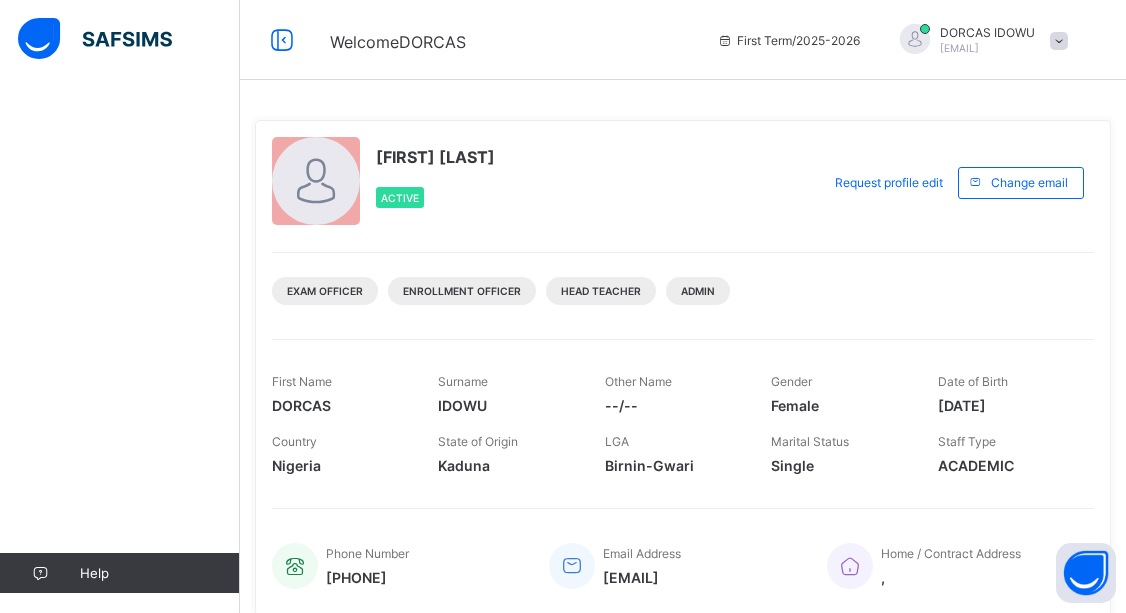 click at bounding box center (93, 40) 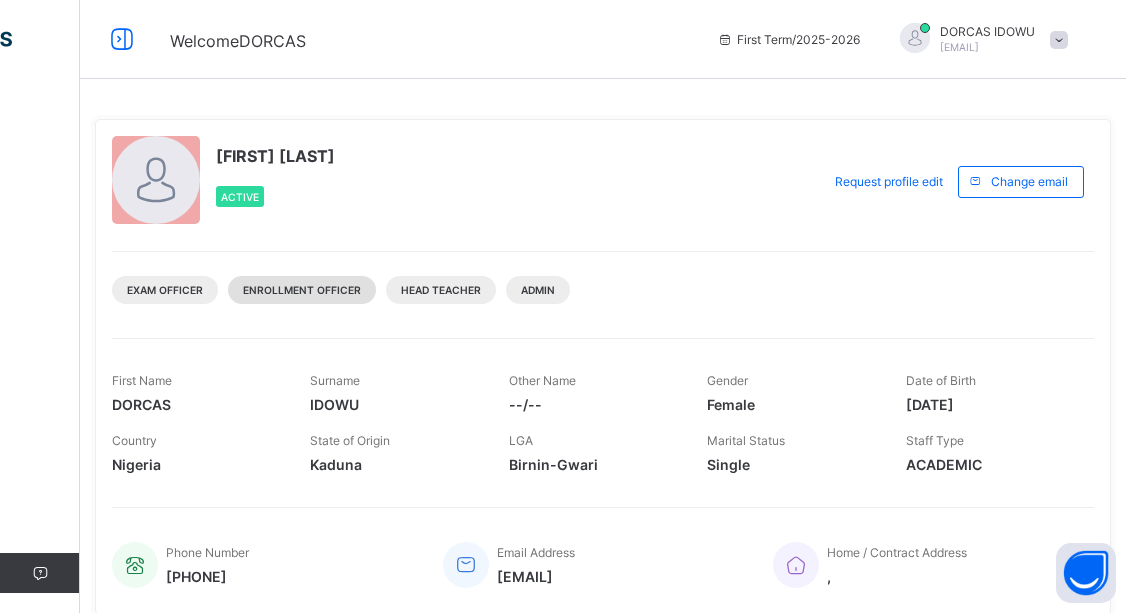 scroll, scrollTop: 0, scrollLeft: 0, axis: both 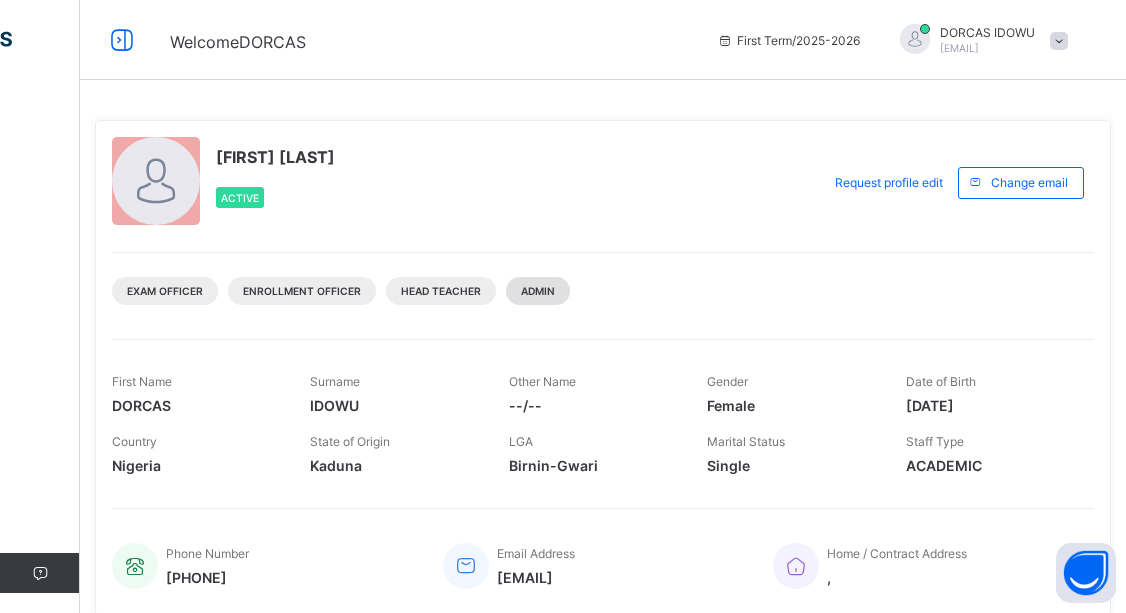 click on "Admin" at bounding box center [538, 291] 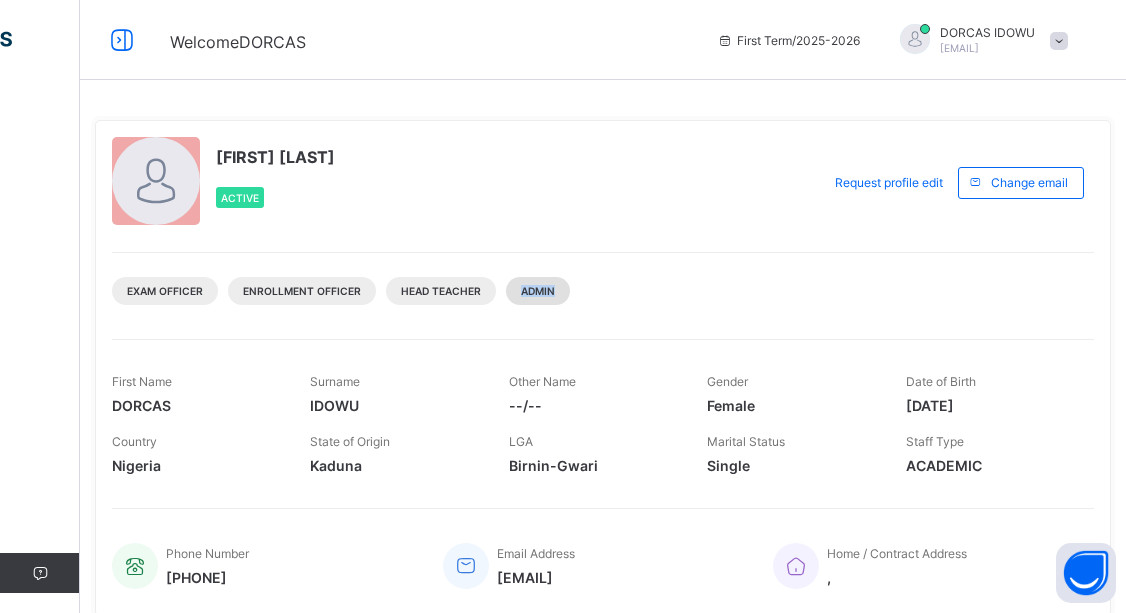 click on "Admin" at bounding box center [538, 291] 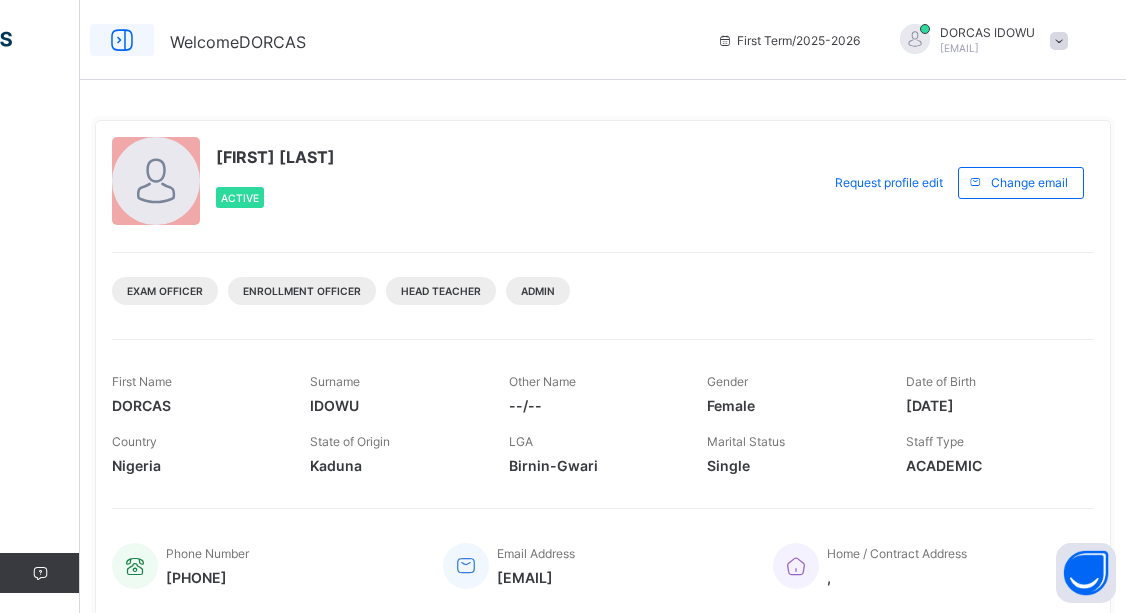 click at bounding box center [122, 40] 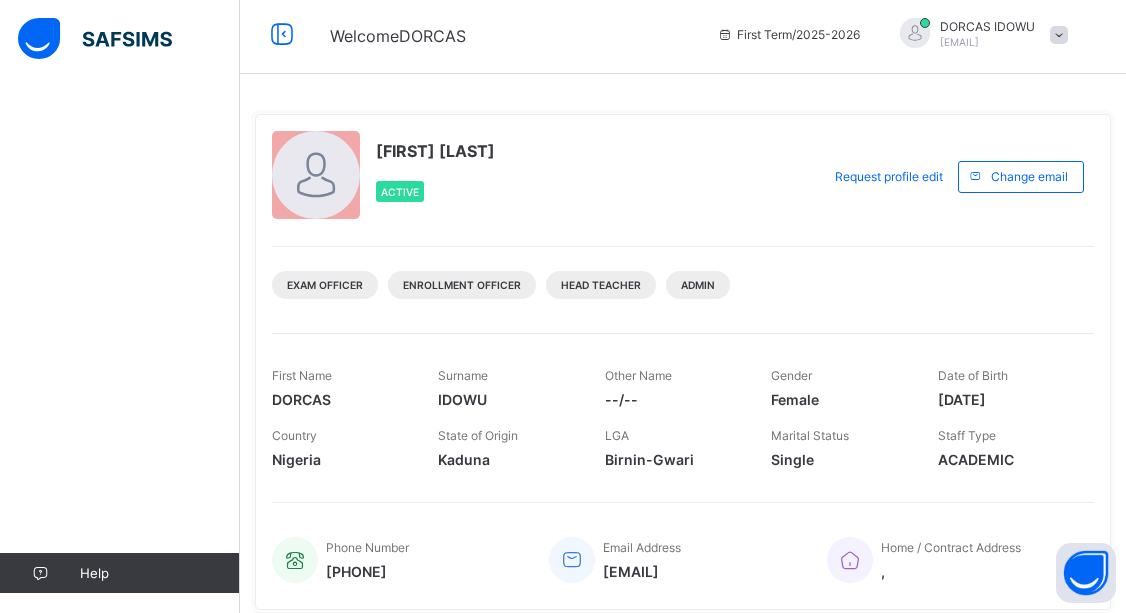 scroll, scrollTop: 0, scrollLeft: 0, axis: both 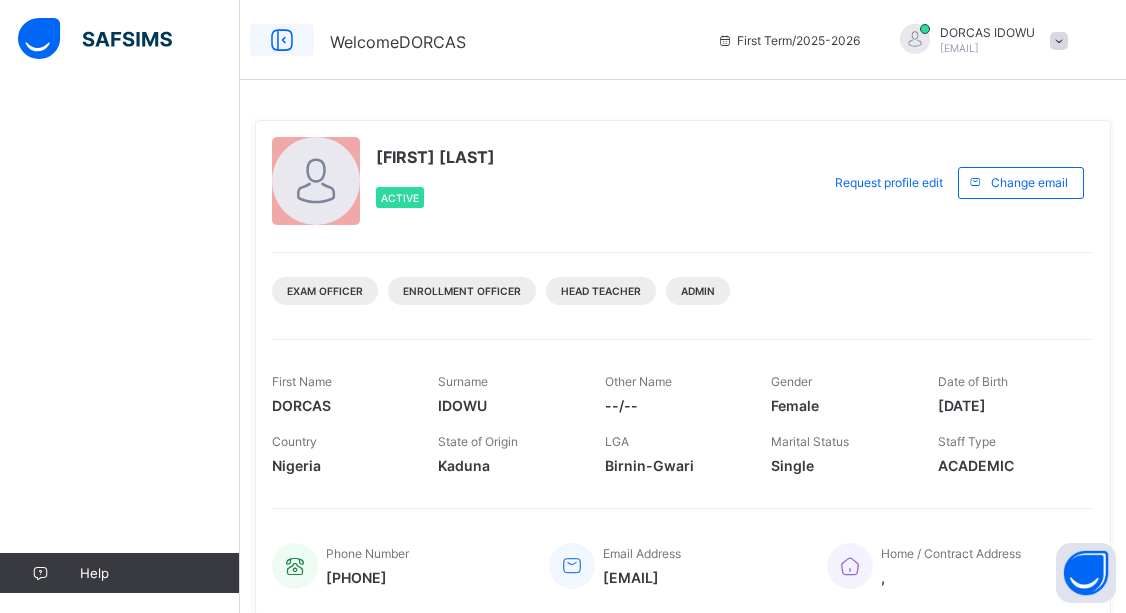 click at bounding box center (282, 40) 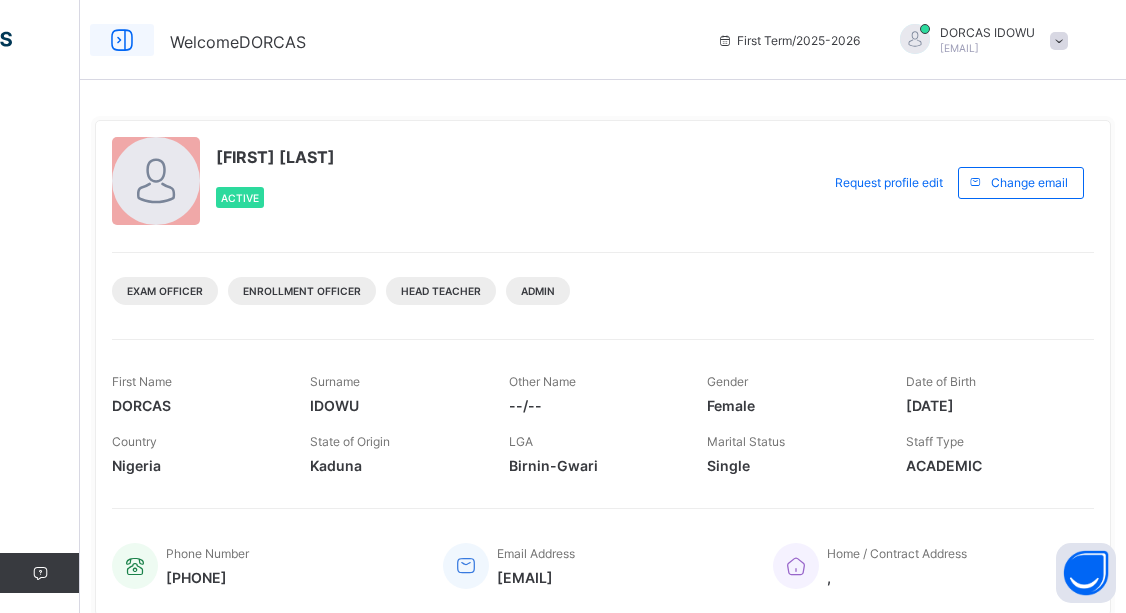 click on "Welcome  DORCAS" at bounding box center [238, 42] 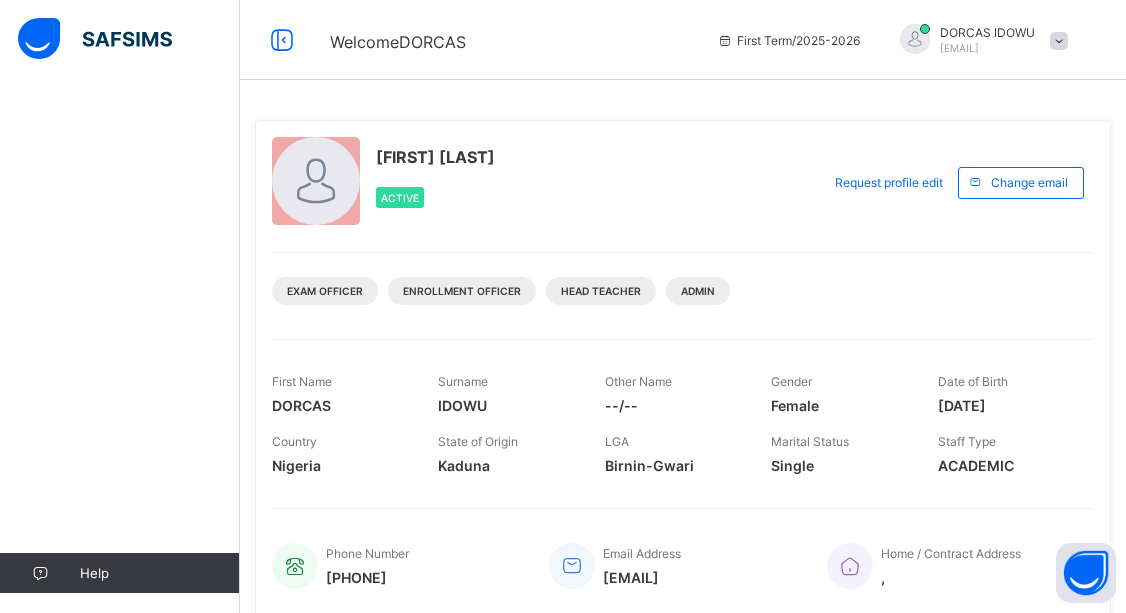 click at bounding box center (95, 39) 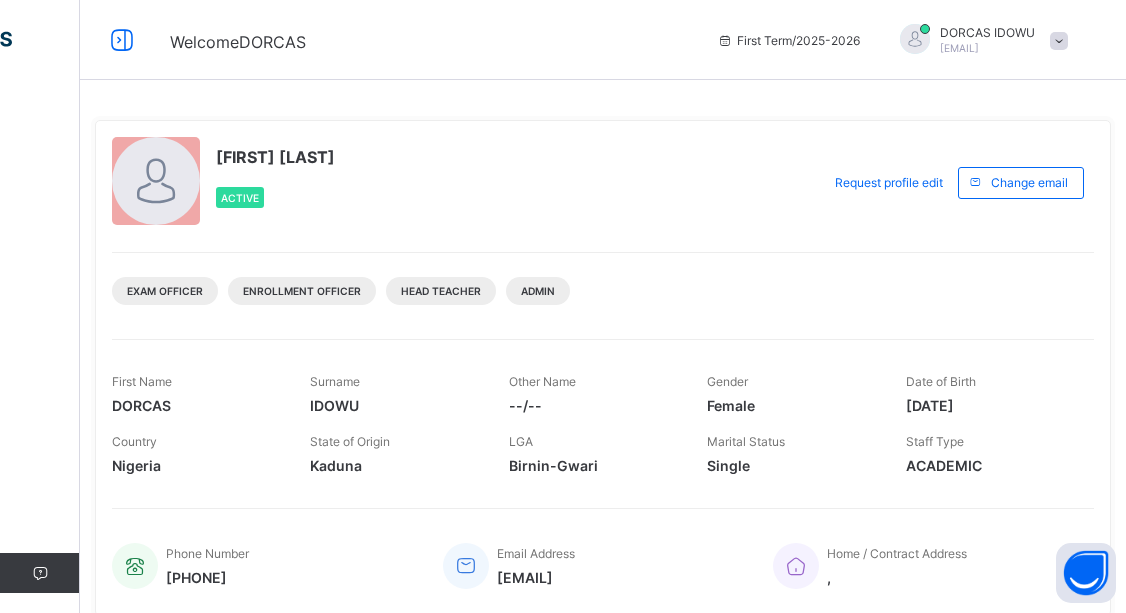 click at bounding box center [-41, 40] 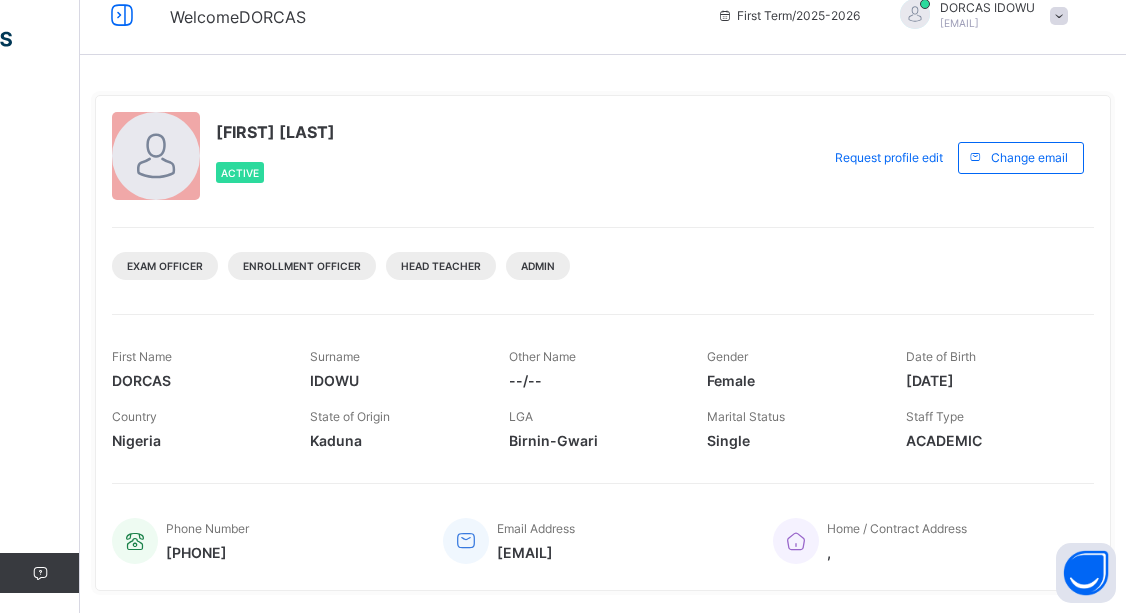 scroll, scrollTop: 0, scrollLeft: 0, axis: both 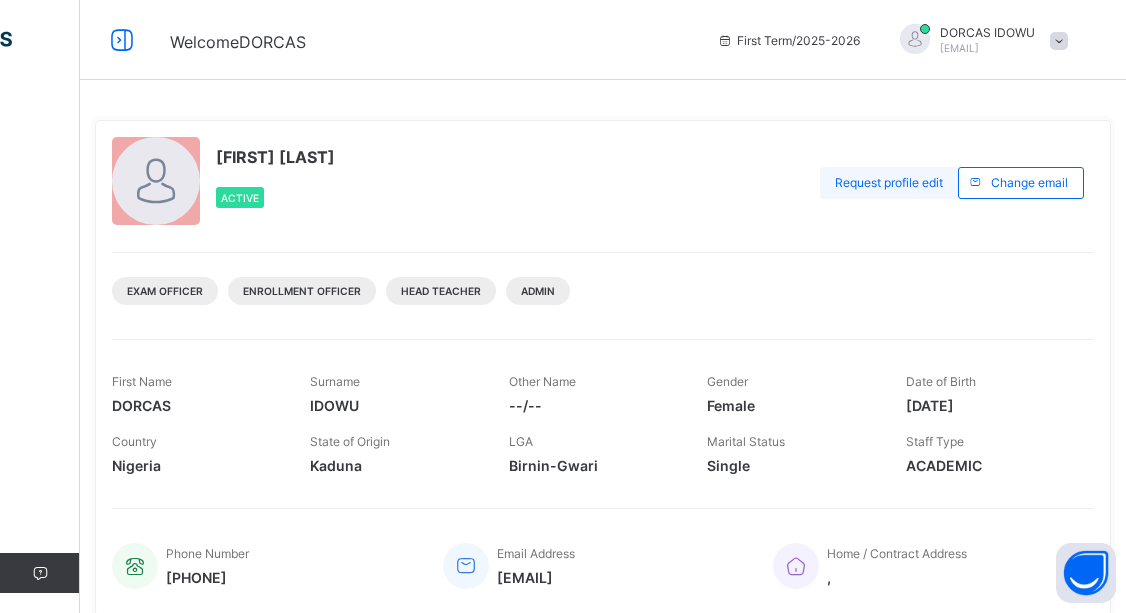 click on "Request profile edit" at bounding box center [889, 182] 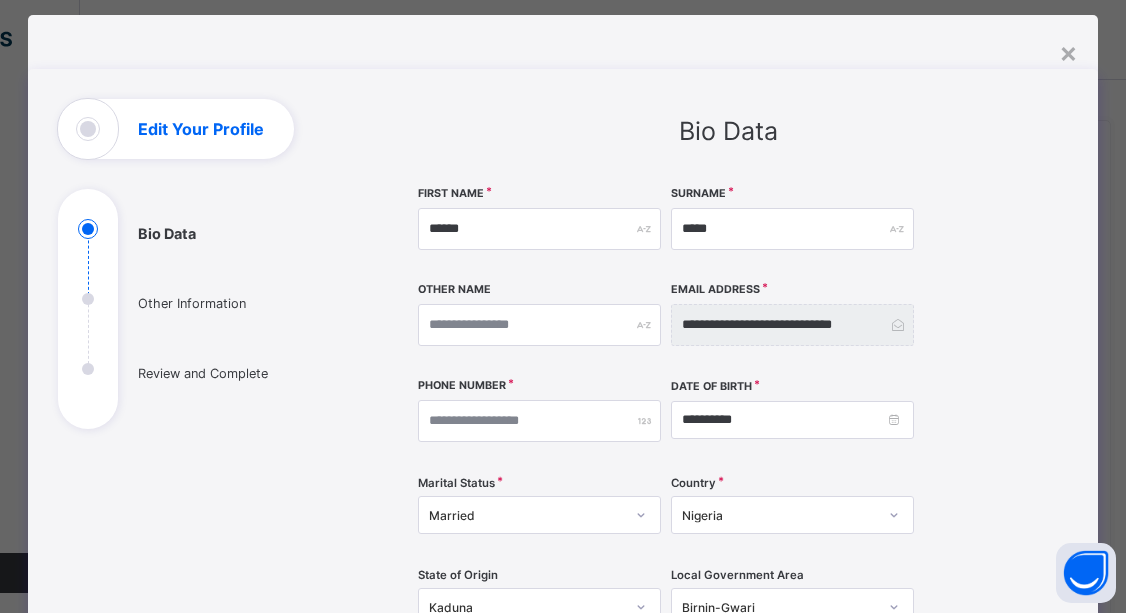 scroll, scrollTop: 0, scrollLeft: 0, axis: both 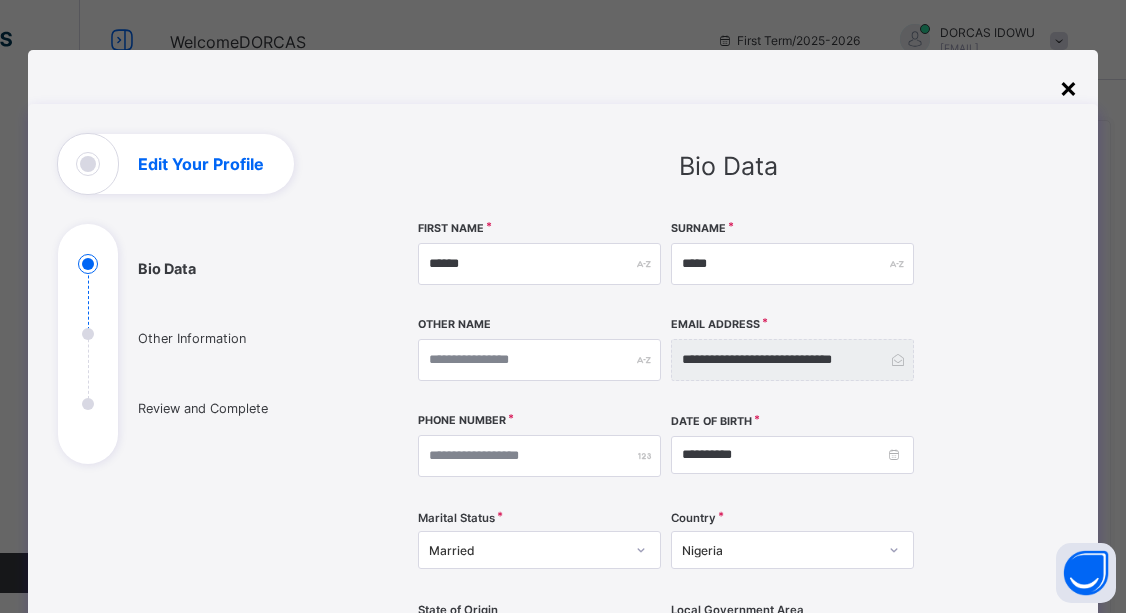 click on "×" at bounding box center (1068, 87) 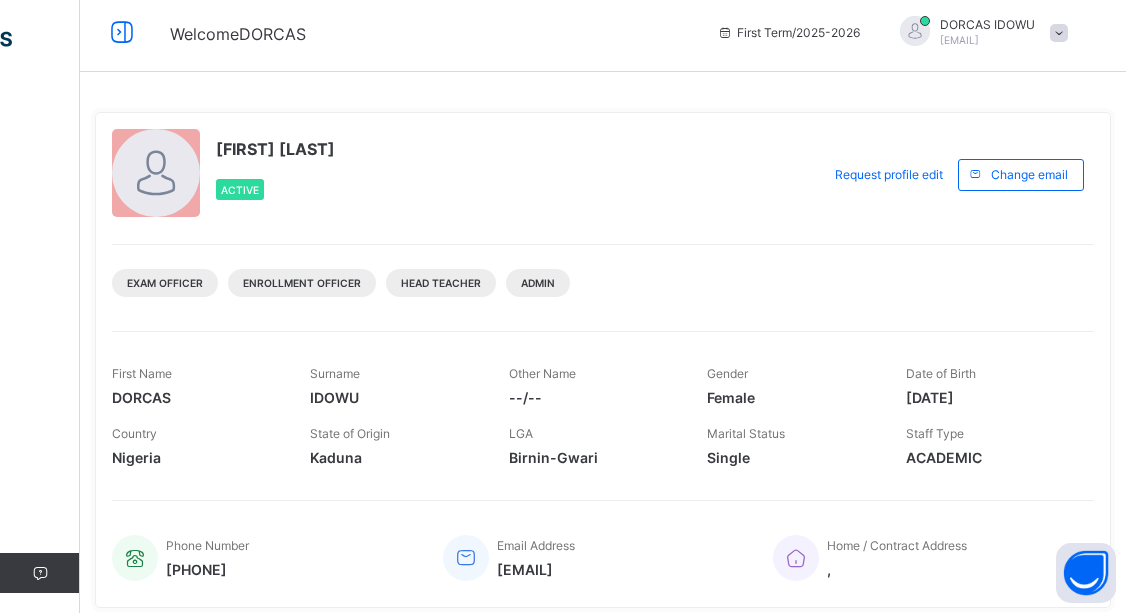 scroll, scrollTop: 0, scrollLeft: 0, axis: both 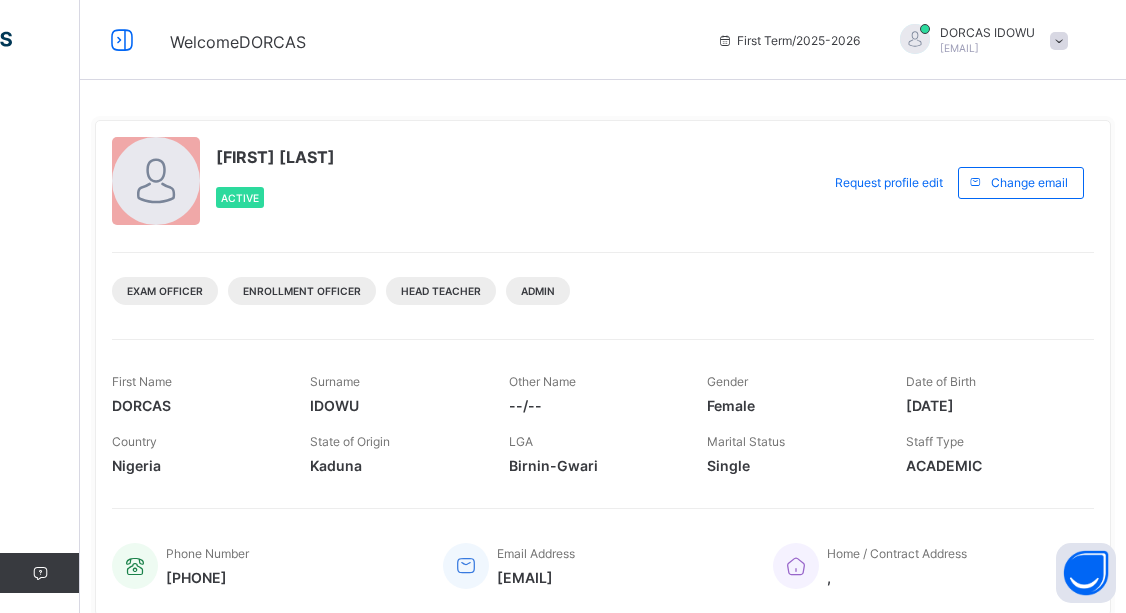click on "Active" at bounding box center (240, 198) 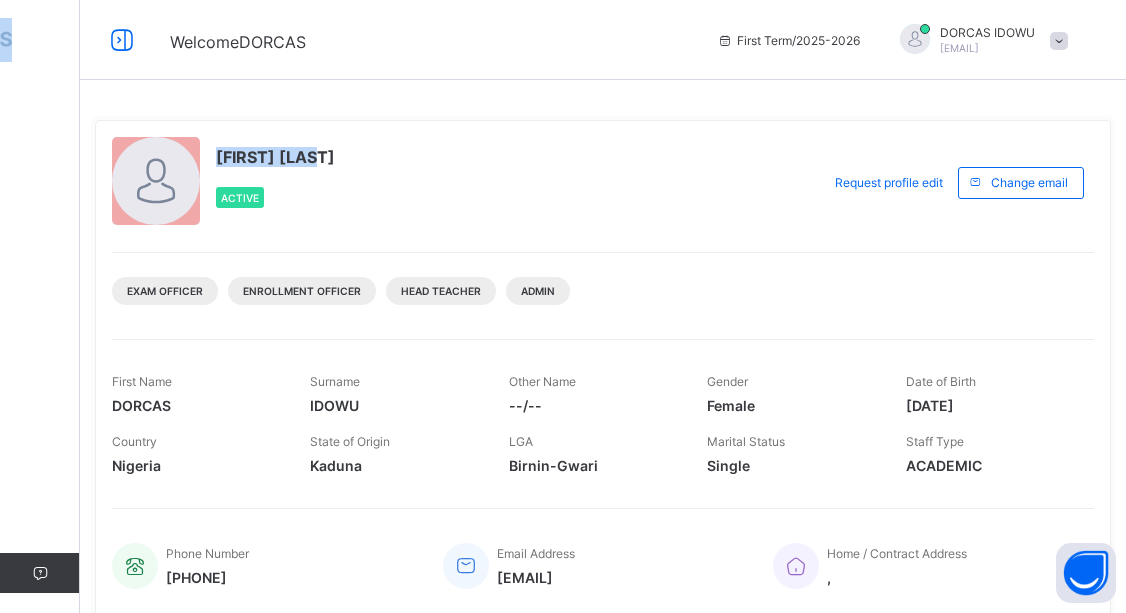 drag, startPoint x: 12, startPoint y: 76, endPoint x: 344, endPoint y: 114, distance: 334.16763 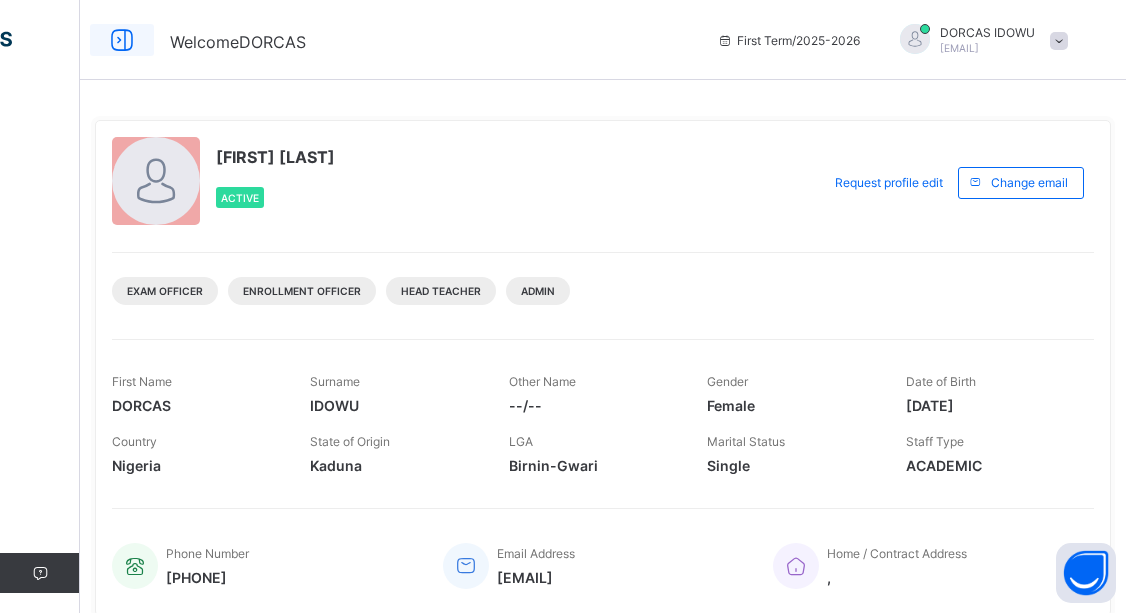 click at bounding box center [122, 40] 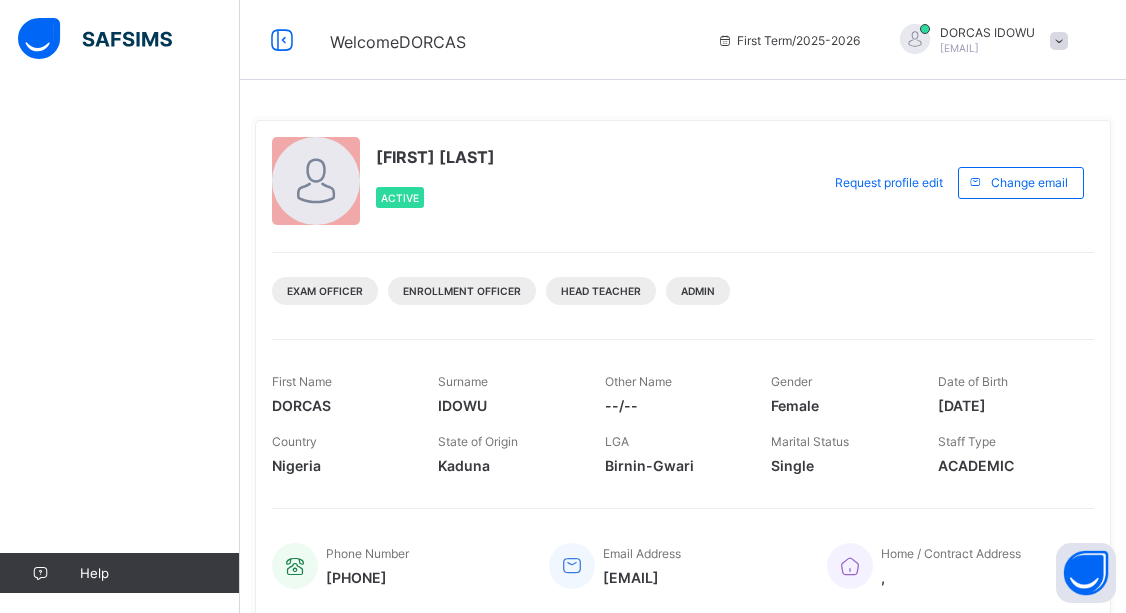 scroll, scrollTop: 0, scrollLeft: 0, axis: both 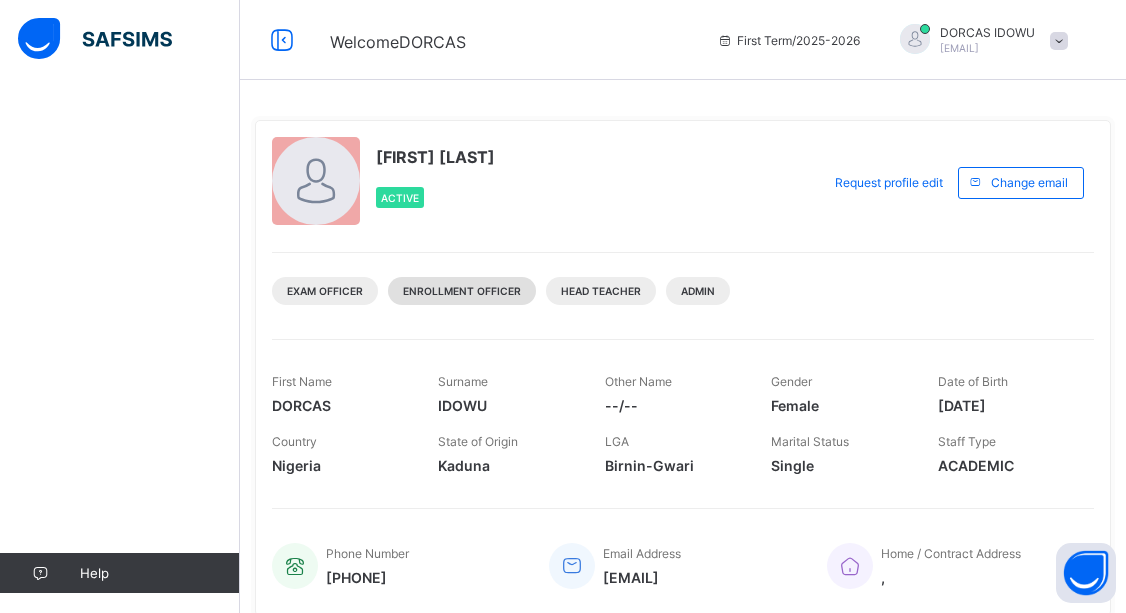 click on "Enrollment Officer" at bounding box center (462, 291) 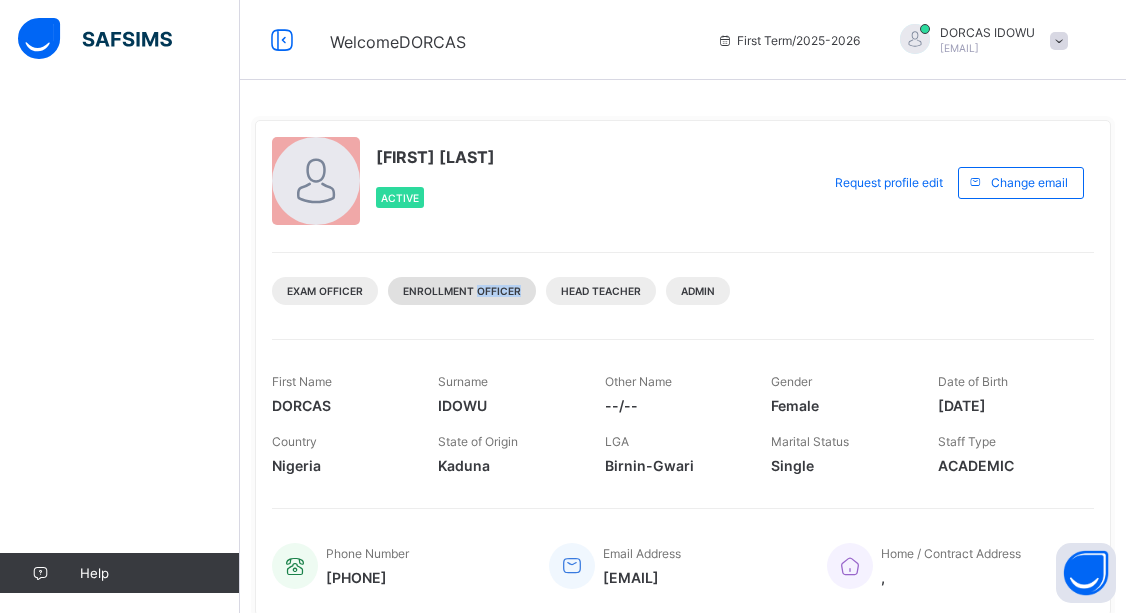 click on "Enrollment Officer" at bounding box center [462, 291] 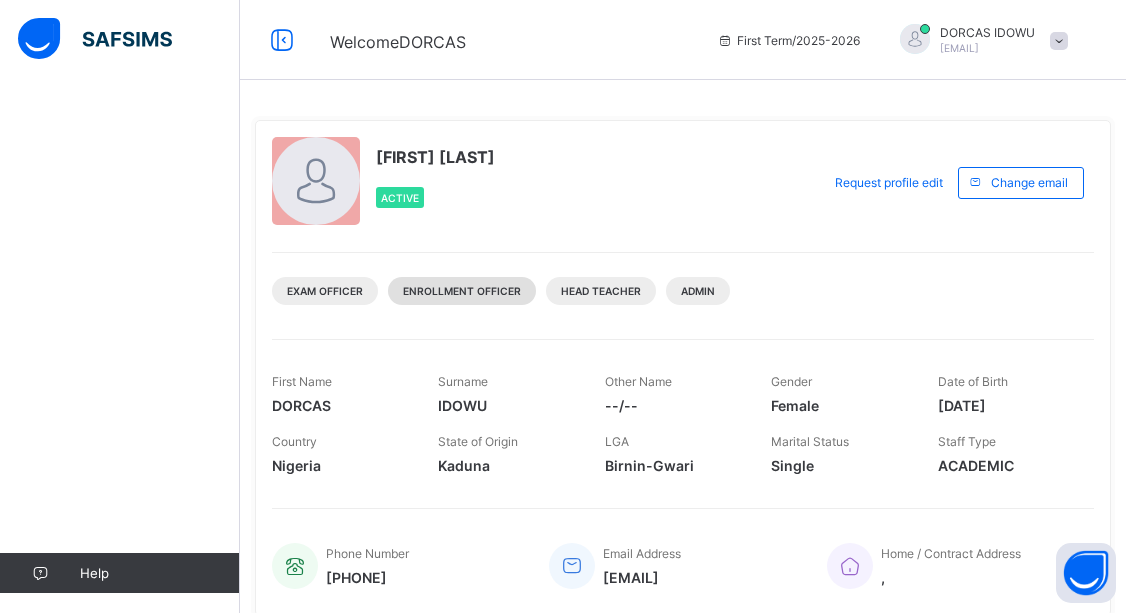 drag, startPoint x: 517, startPoint y: 294, endPoint x: 430, endPoint y: 289, distance: 87.14356 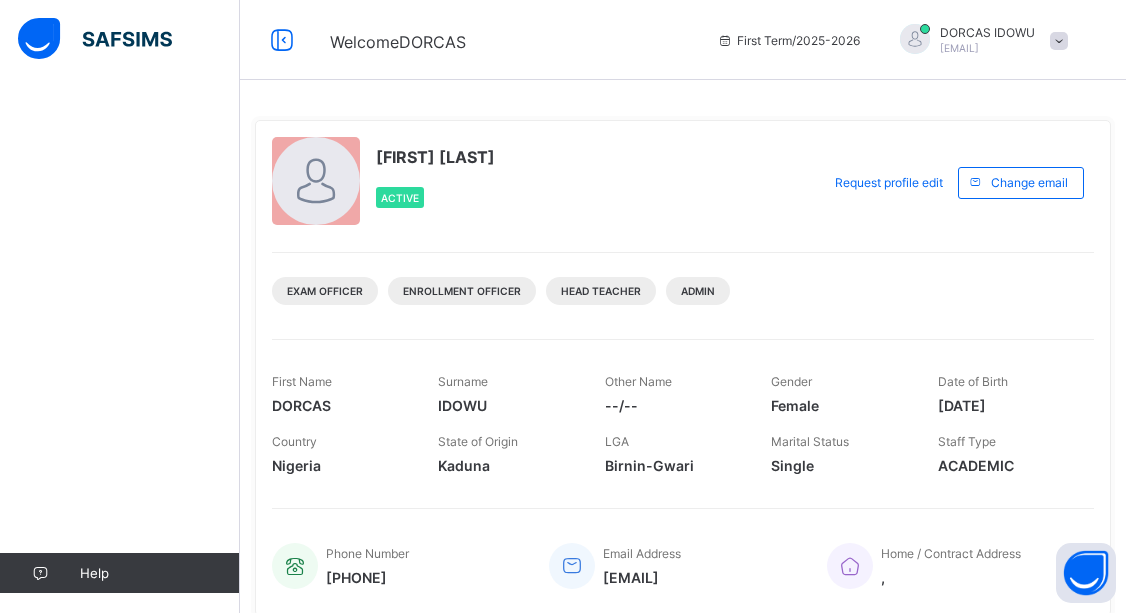 click on "Help" at bounding box center (120, 346) 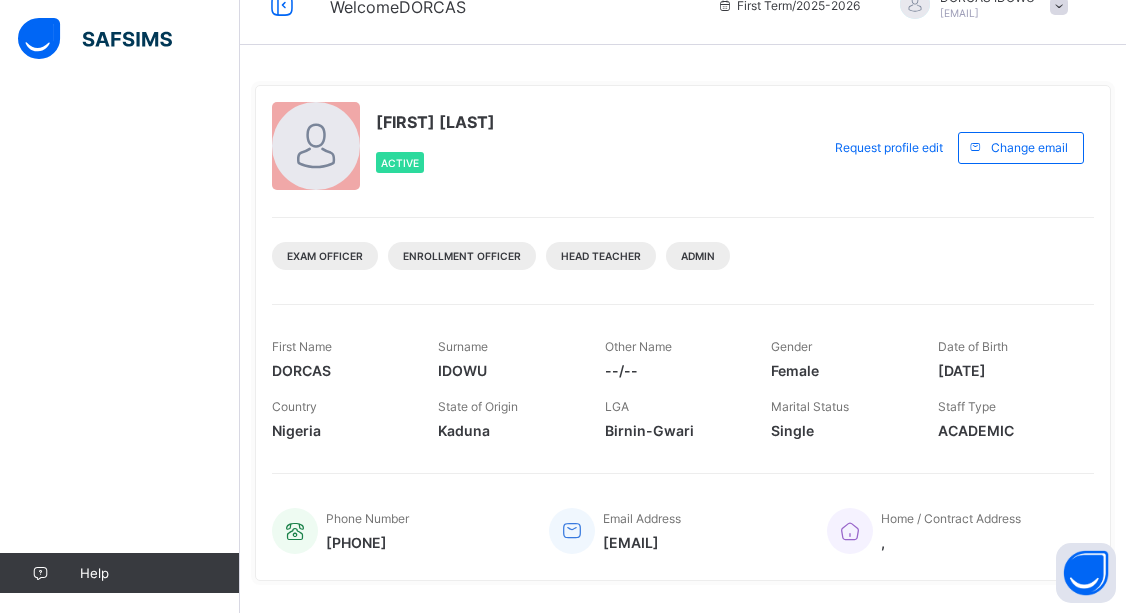 scroll, scrollTop: 0, scrollLeft: 0, axis: both 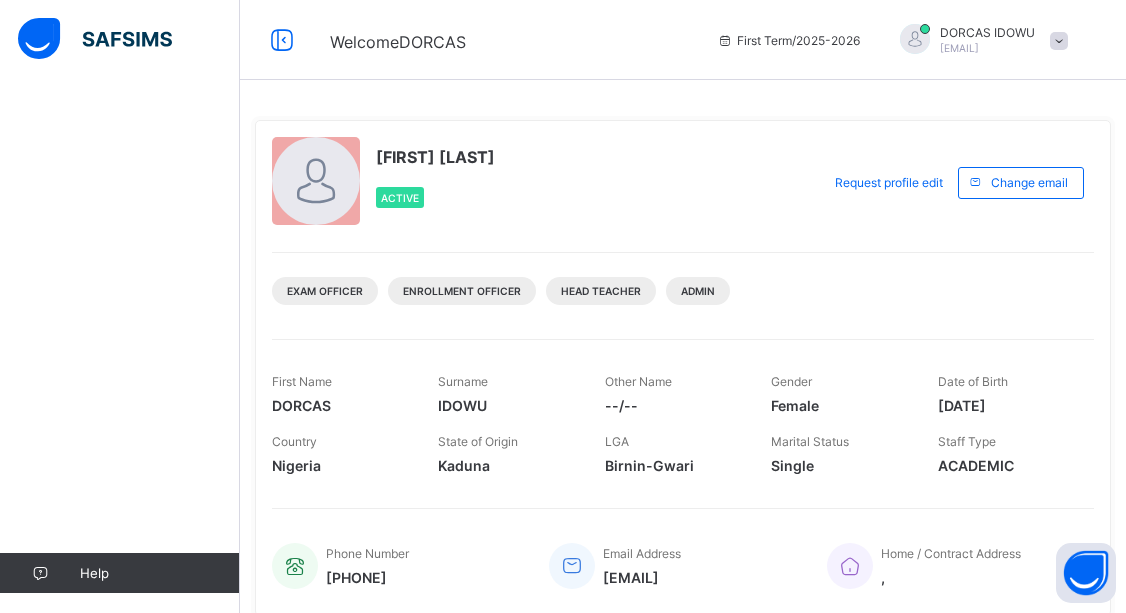 click on "First Term  /  2025-2026" at bounding box center [788, 40] 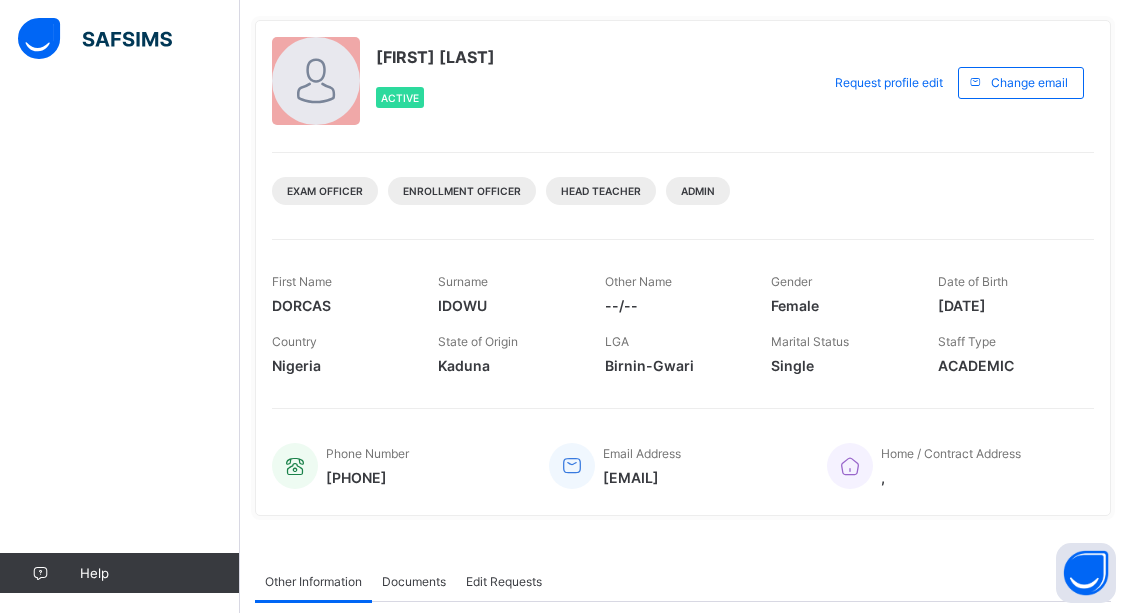 scroll, scrollTop: 0, scrollLeft: 0, axis: both 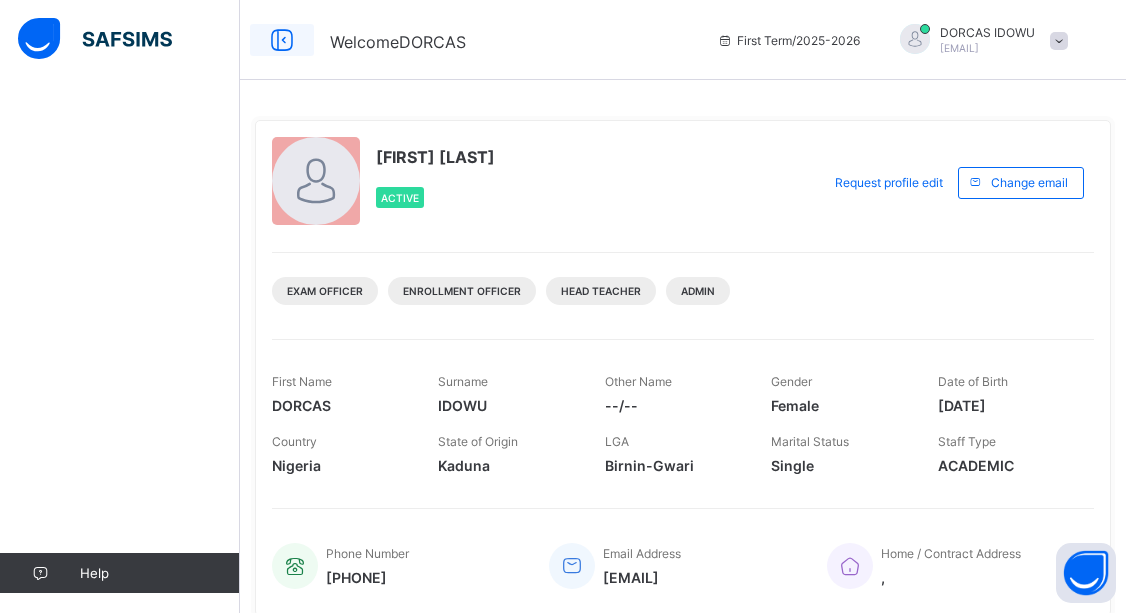 click at bounding box center (282, 40) 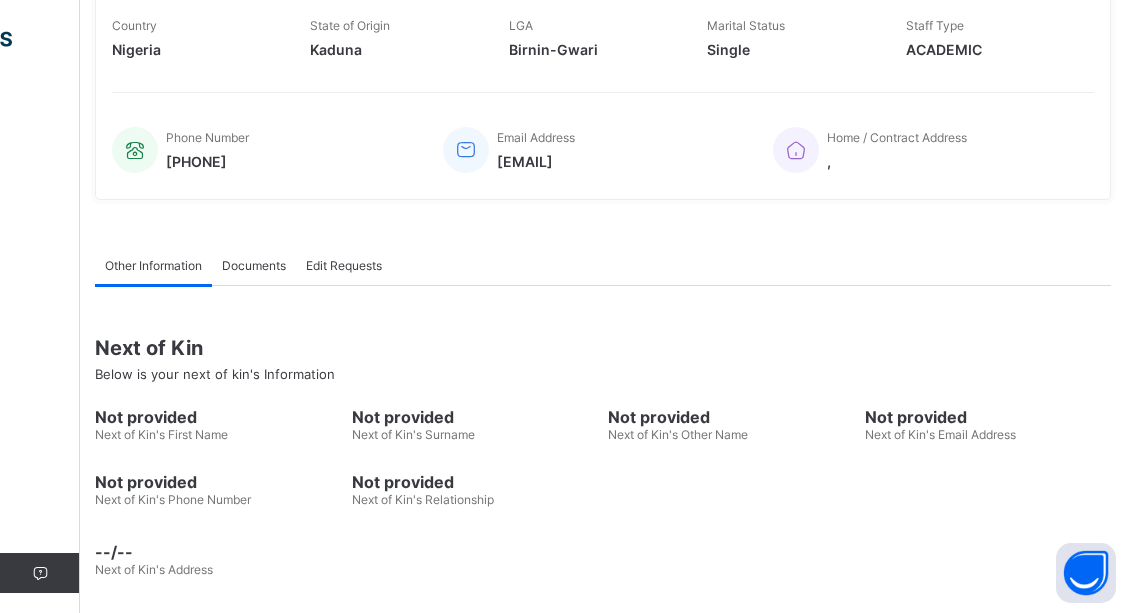 scroll, scrollTop: 425, scrollLeft: 0, axis: vertical 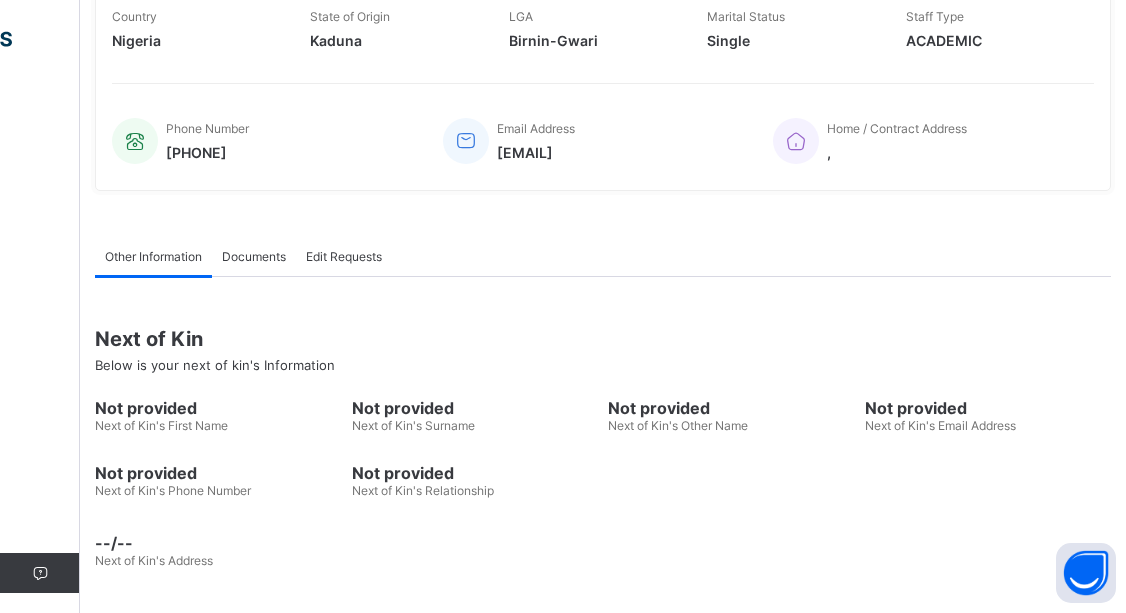 click on "Next of Kin Below is your next of kin's Information Not provided Next of Kin's First Name Not provided Next of Kin's Surname Not provided Next of Kin's Other Name Not provided Next of Kin's Email Address Not provided Next of Kin's Phone Number Not provided Next of Kin's Relationship --/-- Next of Kin's Address" at bounding box center [603, 427] 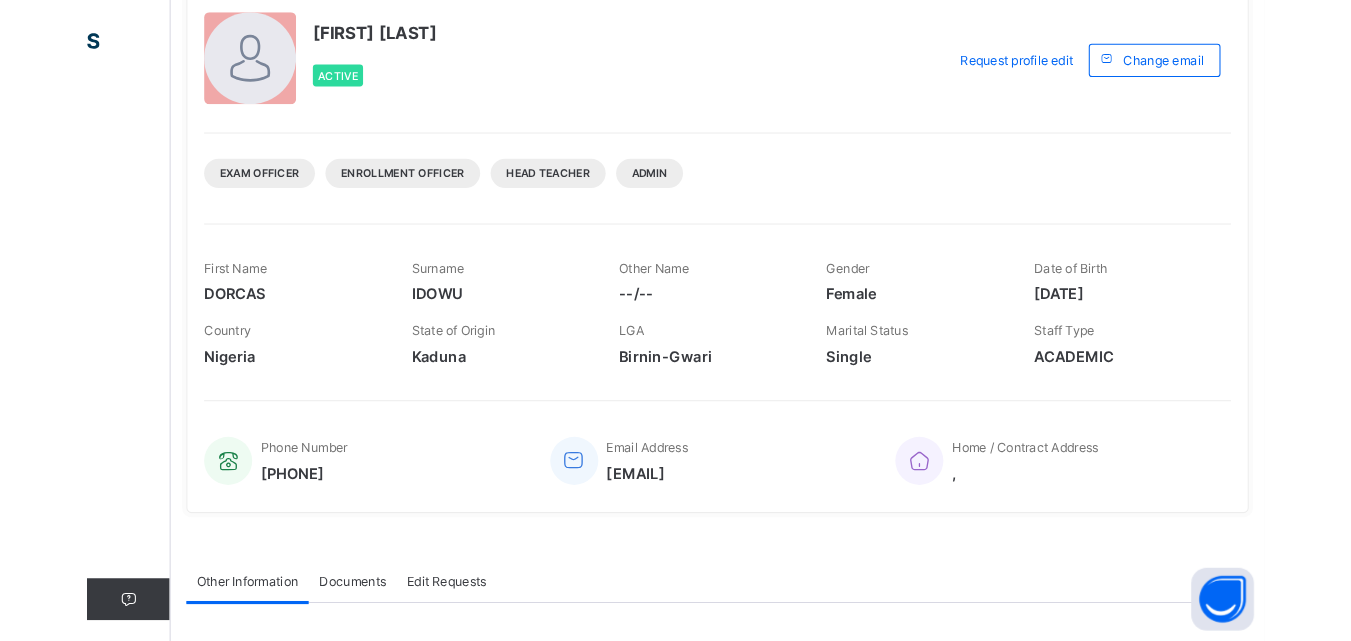 scroll, scrollTop: 0, scrollLeft: 0, axis: both 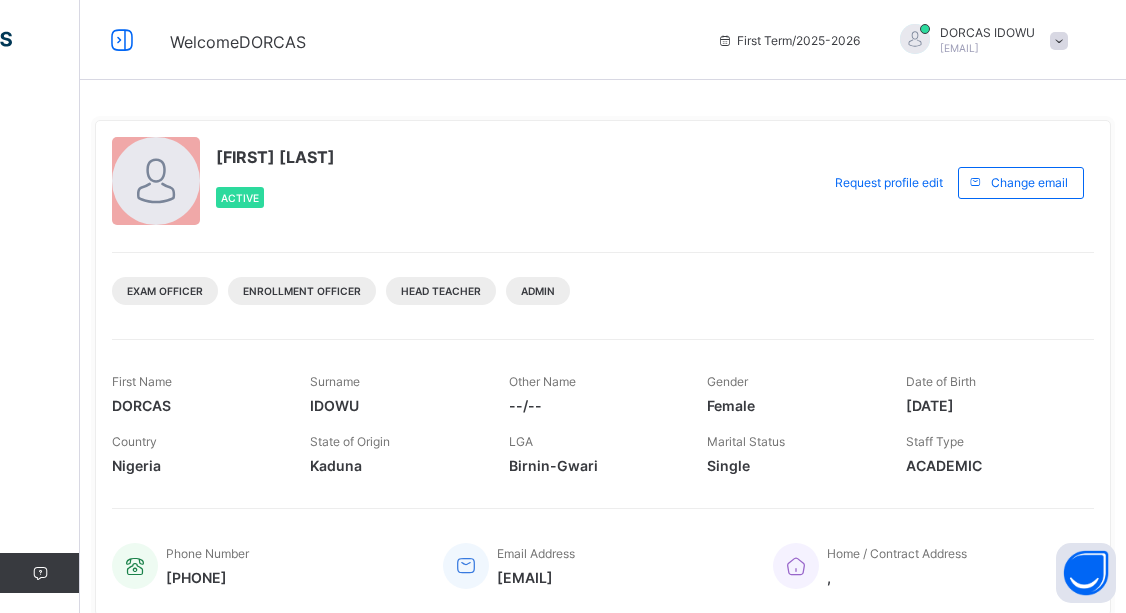 click on "First Term  /  2025-2026" at bounding box center [788, 40] 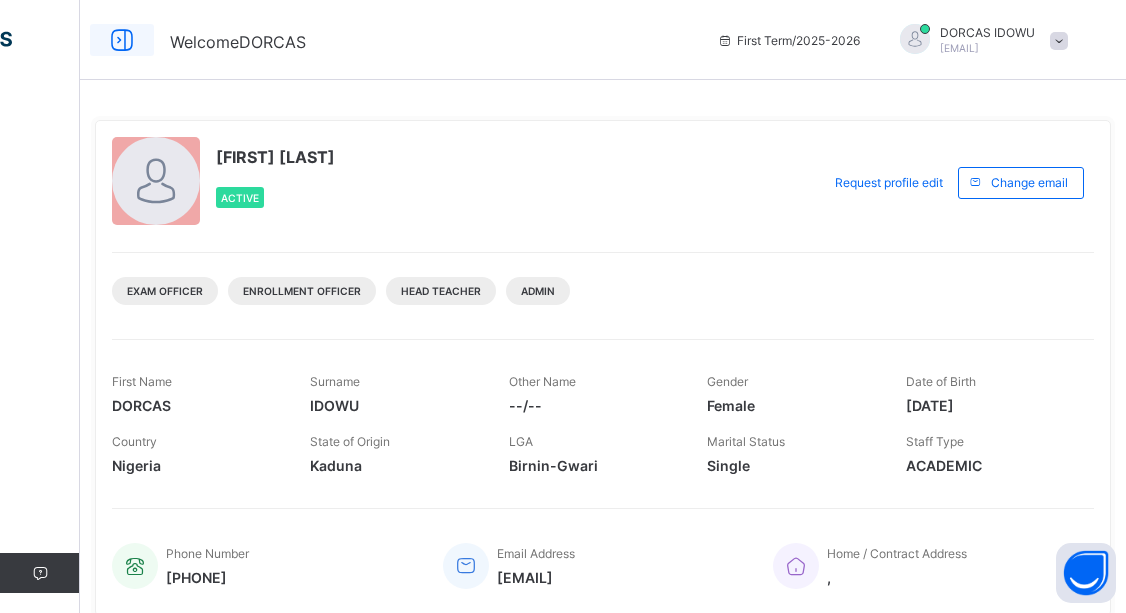 click at bounding box center (122, 40) 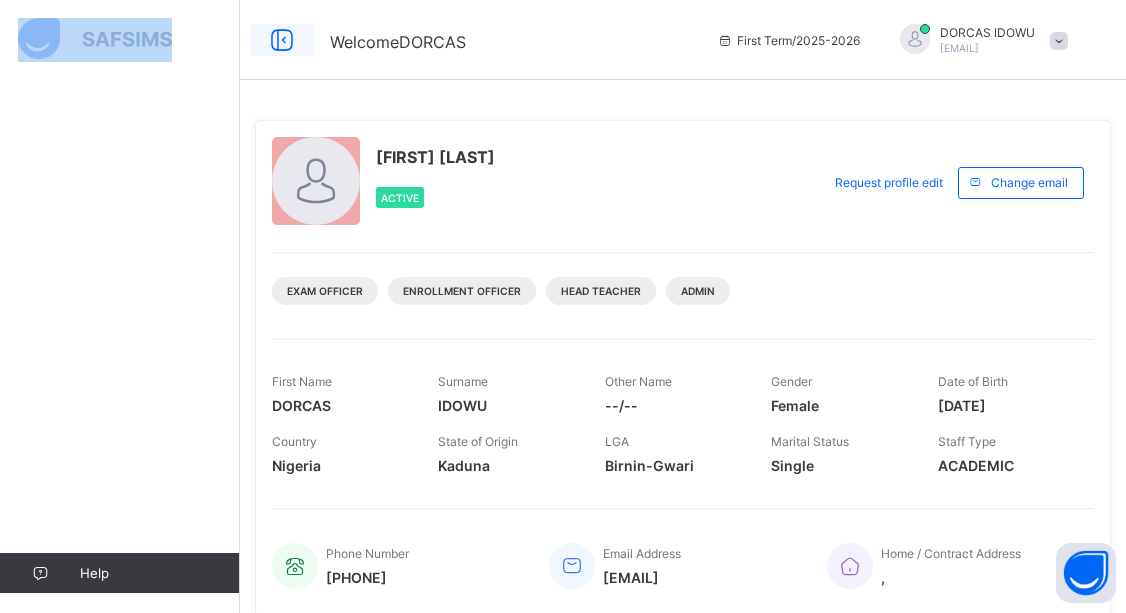 click at bounding box center (119, 40) 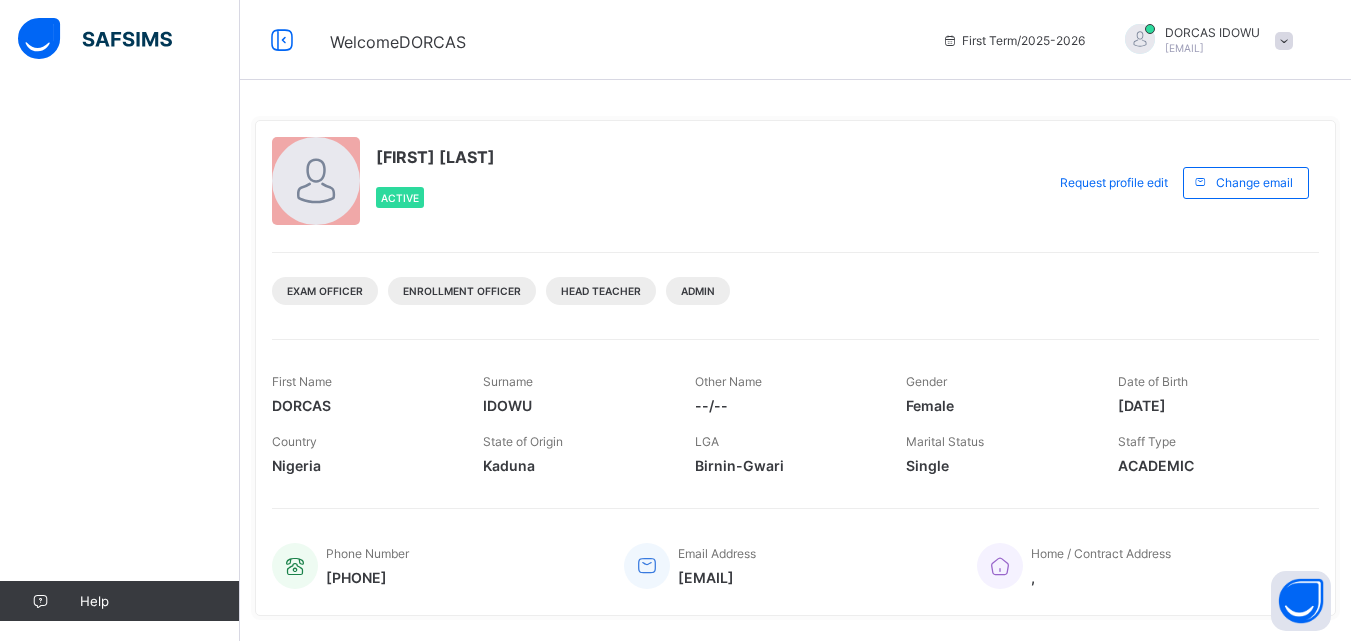 scroll, scrollTop: 0, scrollLeft: 0, axis: both 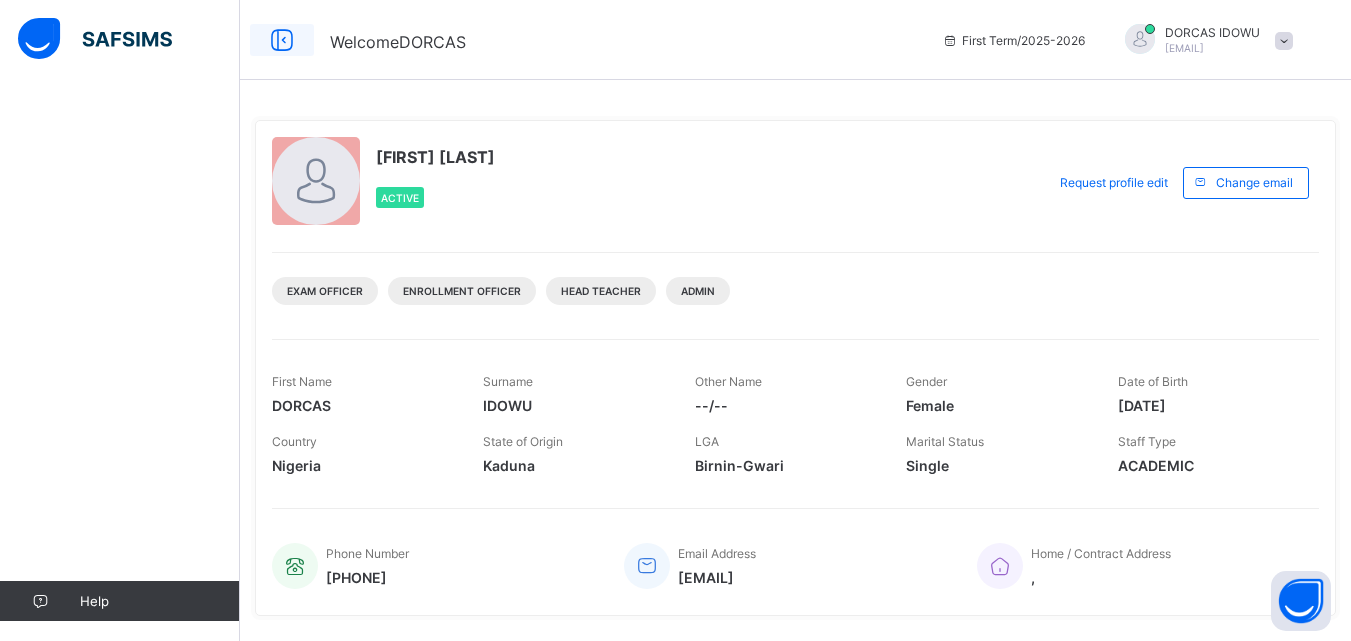 click at bounding box center [282, 40] 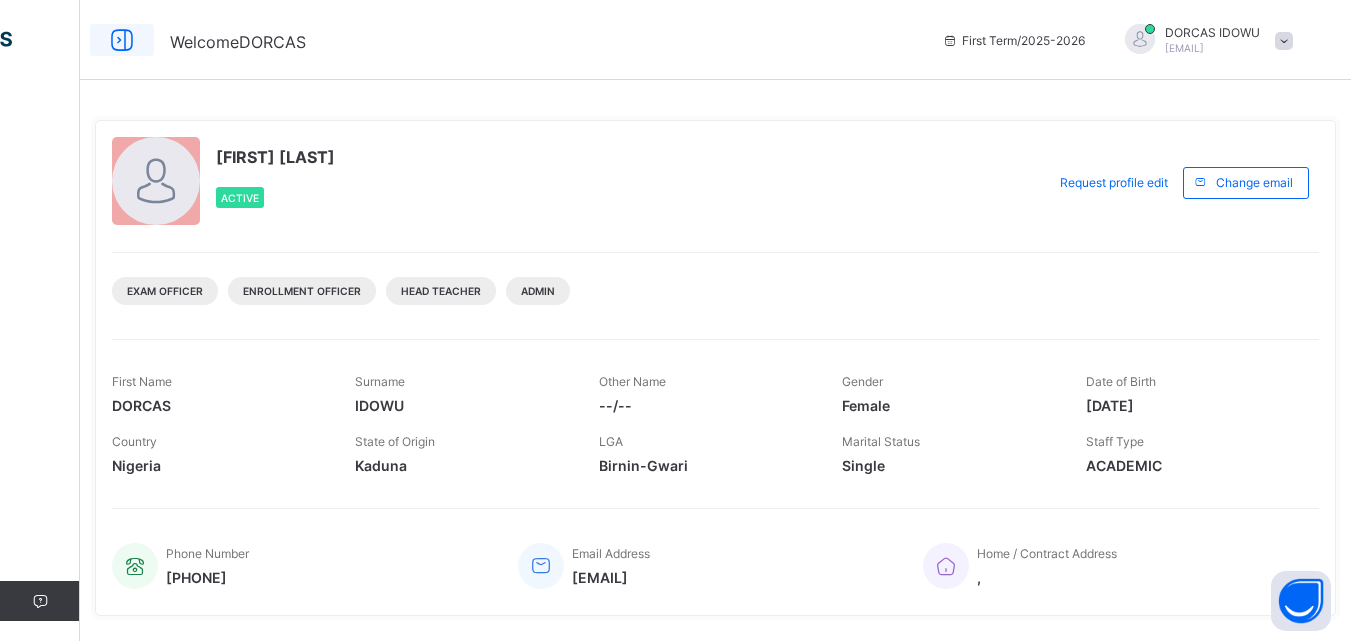click at bounding box center [122, 40] 